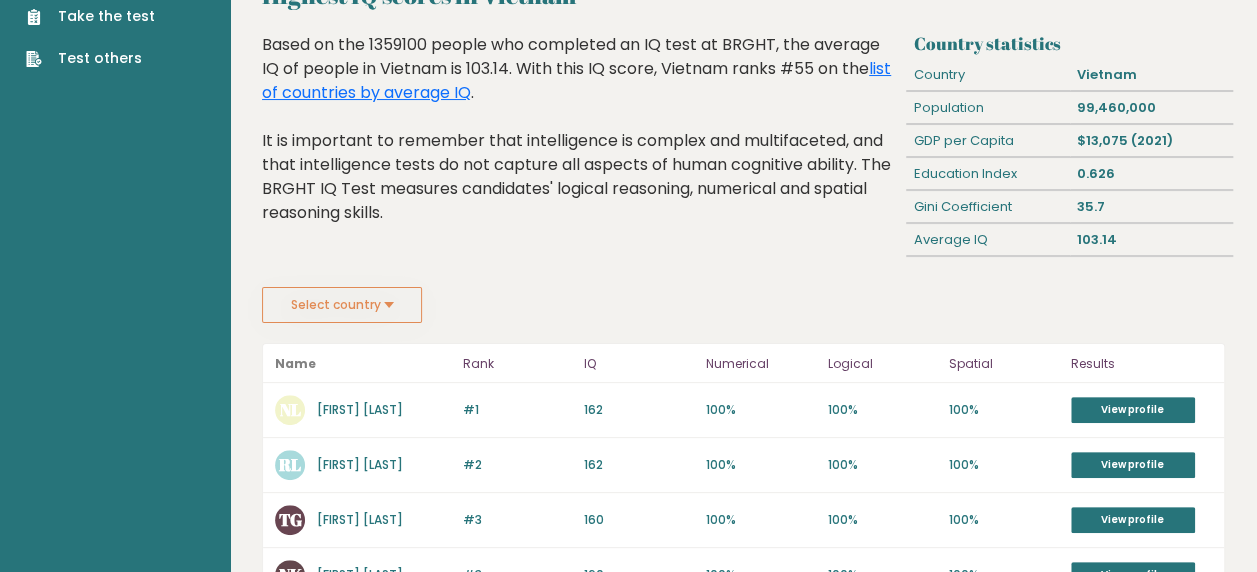 scroll, scrollTop: 92, scrollLeft: 0, axis: vertical 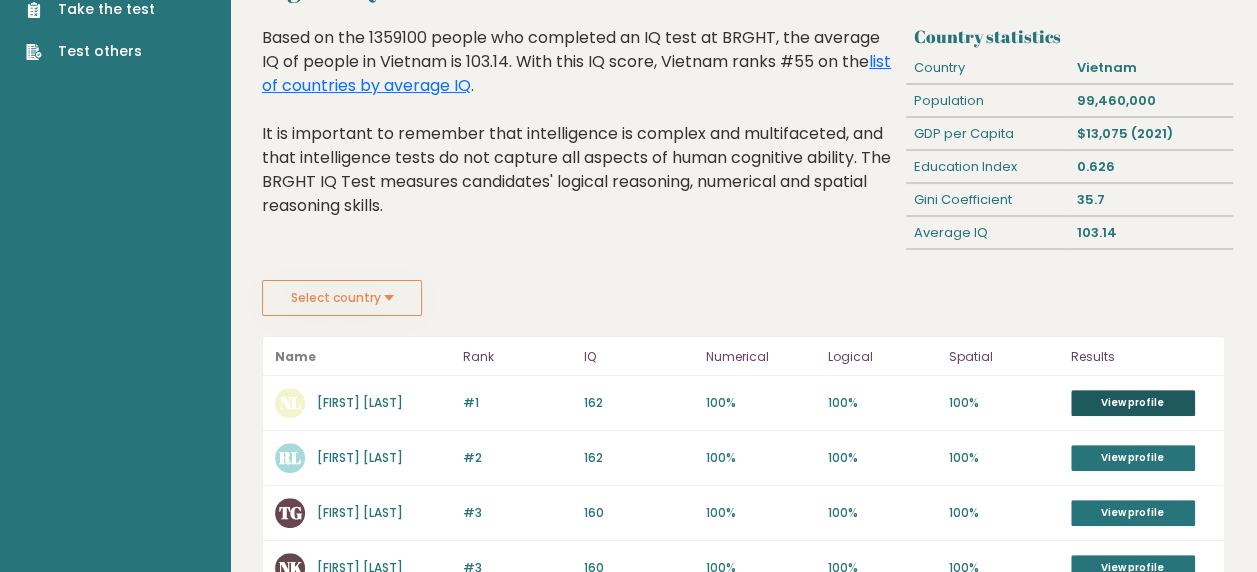 click on "View profile" at bounding box center (1133, 403) 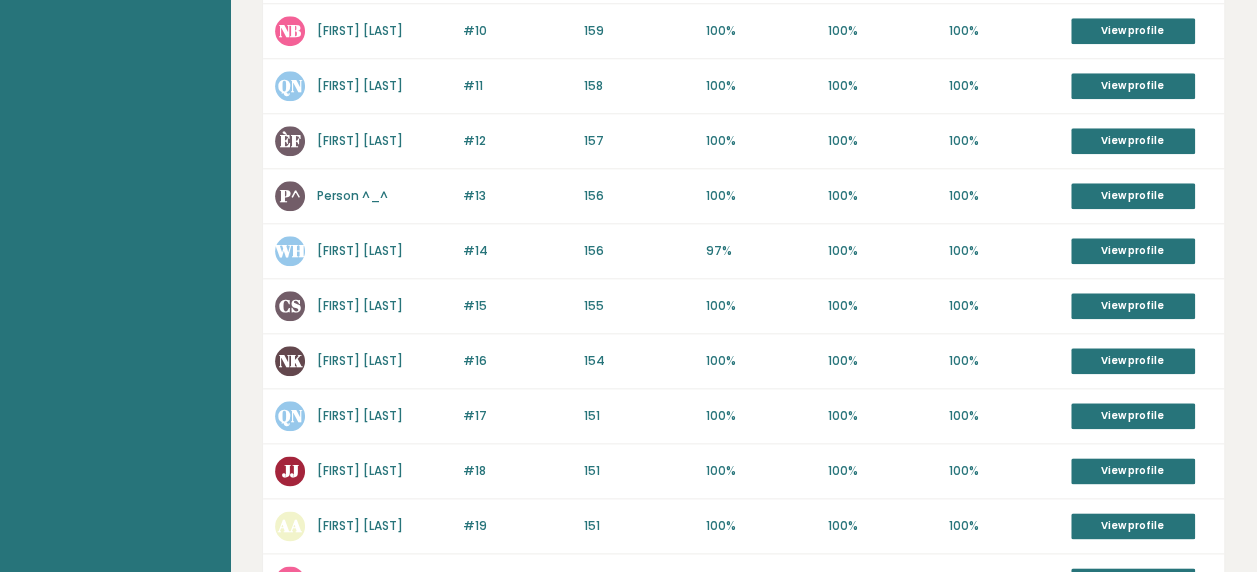 scroll, scrollTop: 960, scrollLeft: 0, axis: vertical 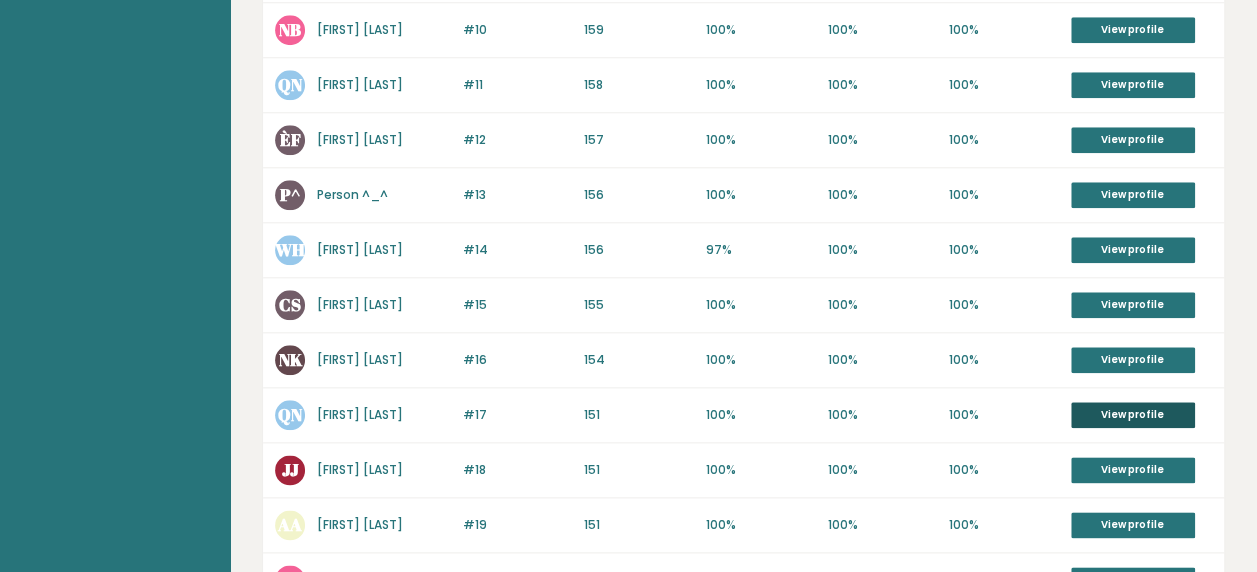 click on "View profile" at bounding box center (1133, 415) 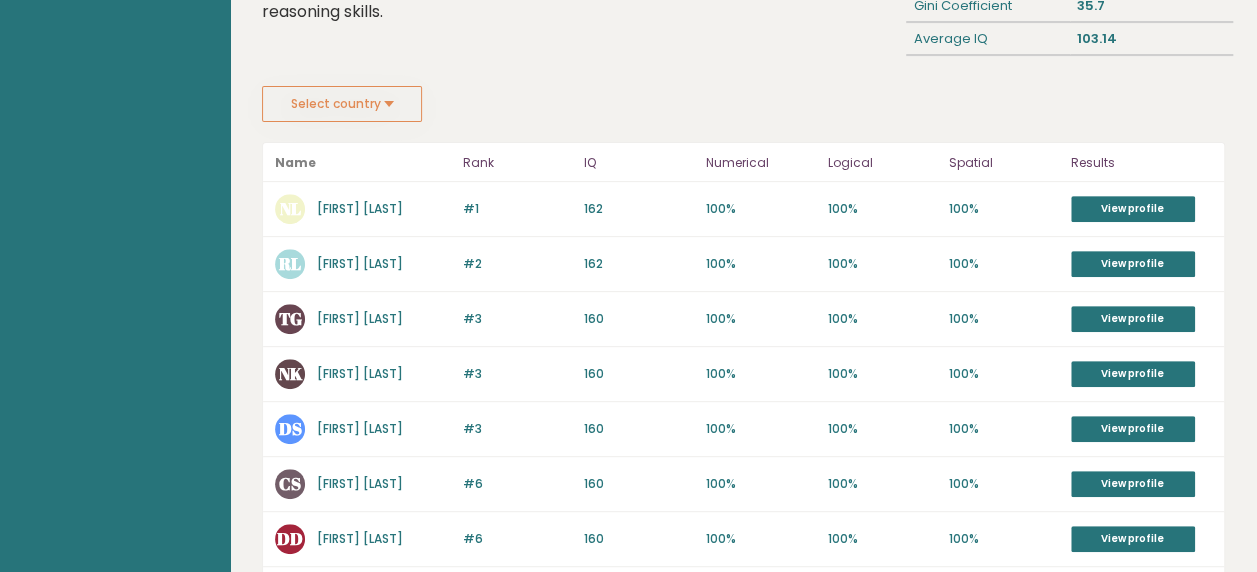 scroll, scrollTop: 0, scrollLeft: 0, axis: both 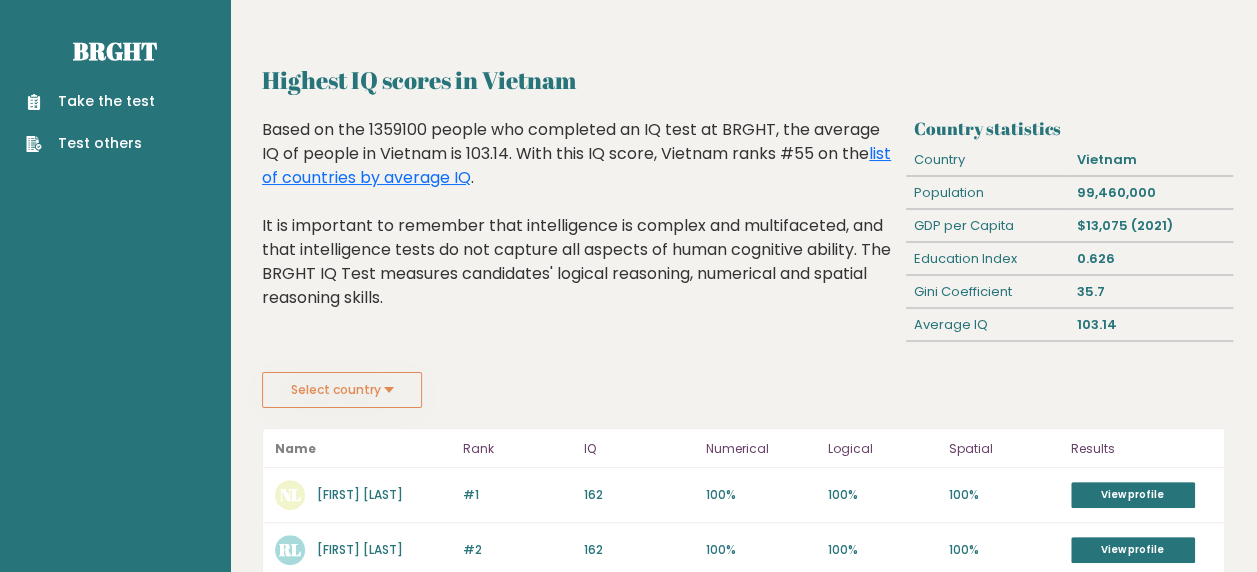 click on "Take the test" at bounding box center [90, 101] 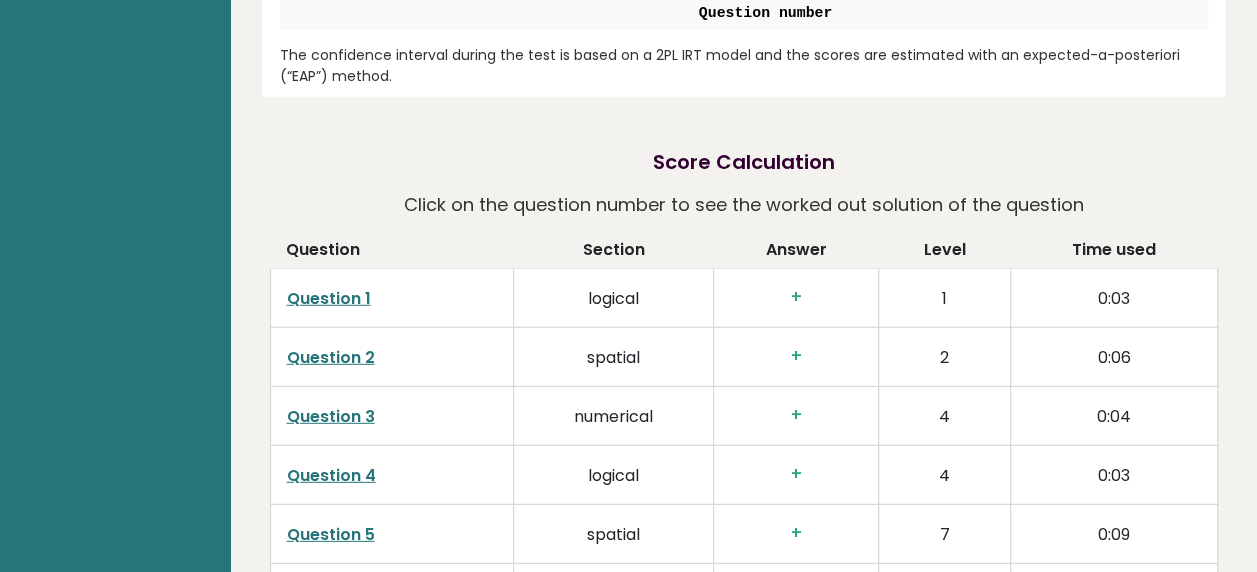 scroll, scrollTop: 2622, scrollLeft: 0, axis: vertical 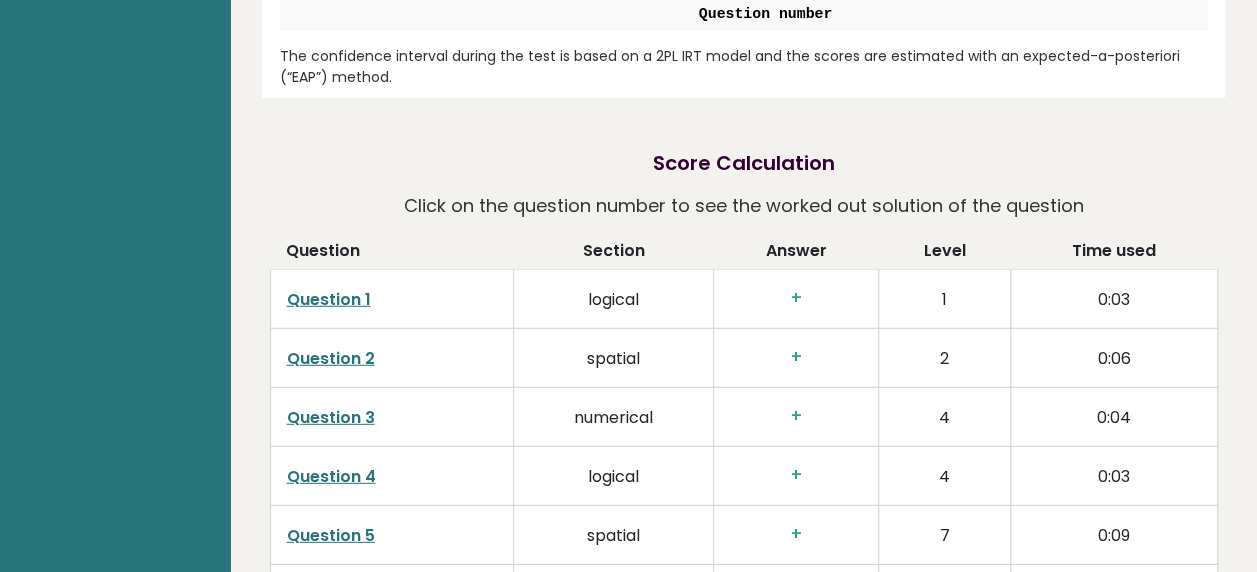 click on "Question
1" at bounding box center [329, 299] 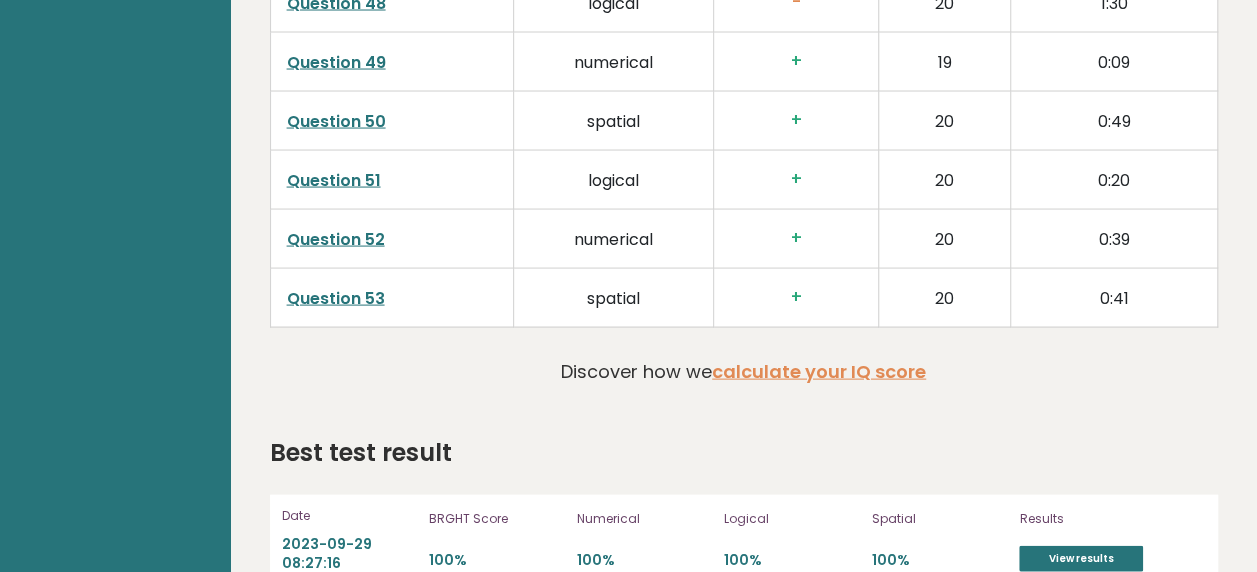 scroll, scrollTop: 5705, scrollLeft: 0, axis: vertical 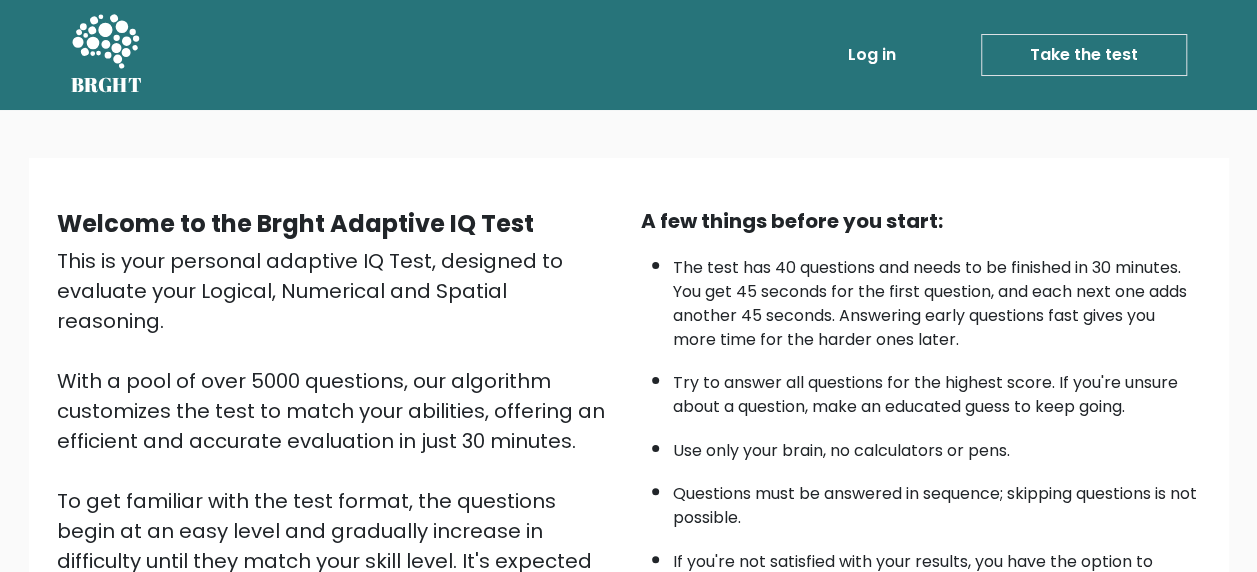 click on "Log in" at bounding box center (872, 55) 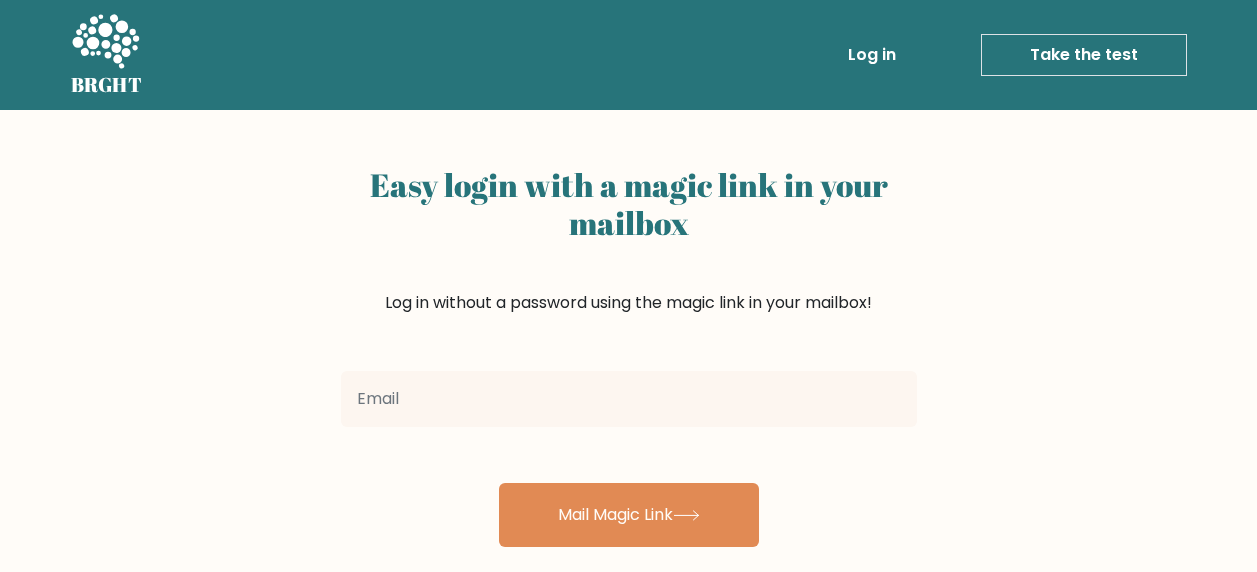 scroll, scrollTop: 0, scrollLeft: 0, axis: both 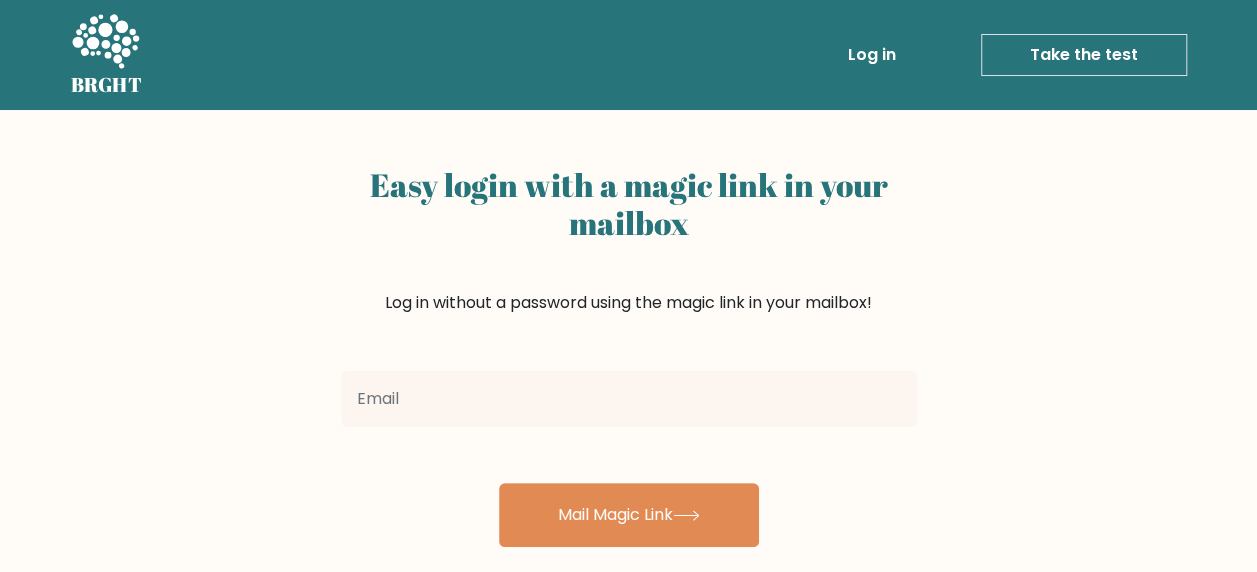 click at bounding box center [629, 399] 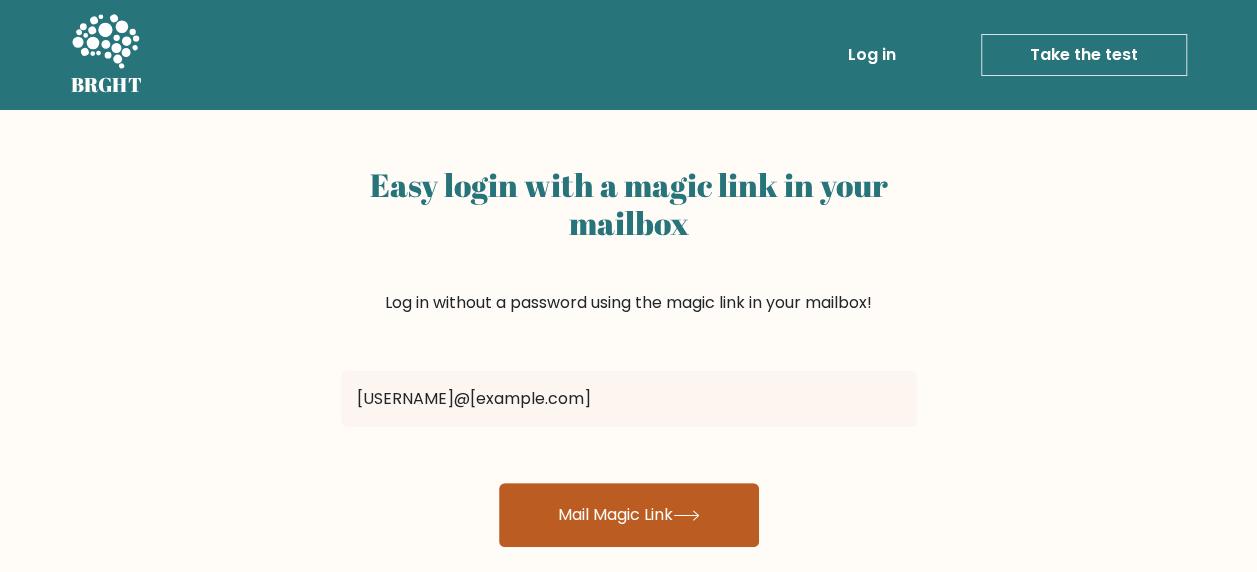 click on "Mail Magic Link" at bounding box center (629, 515) 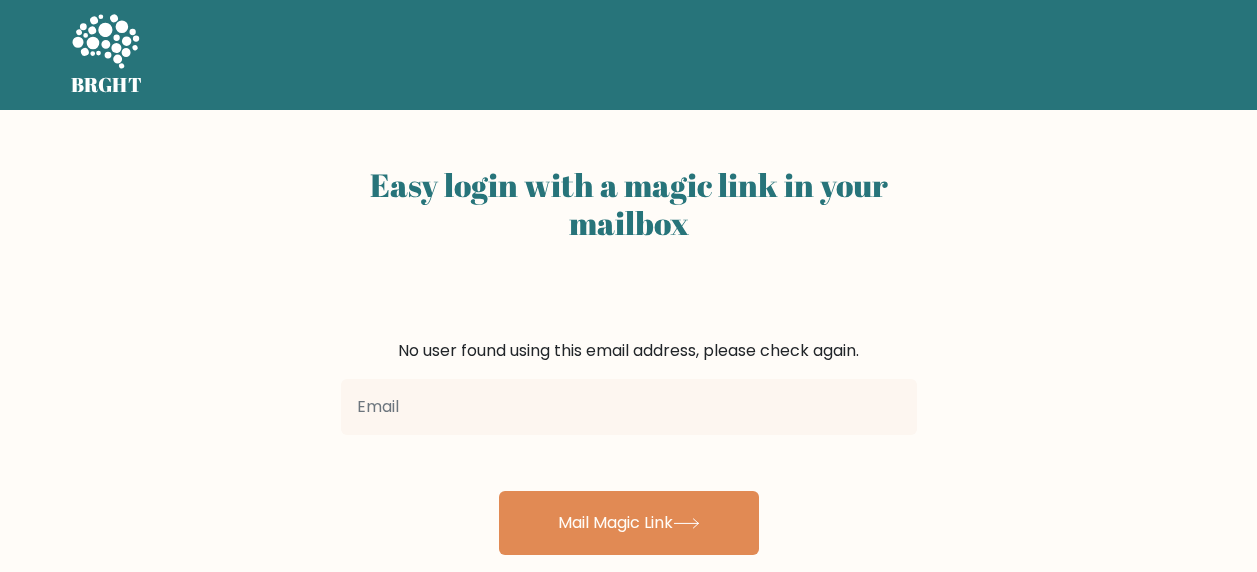 scroll, scrollTop: 0, scrollLeft: 0, axis: both 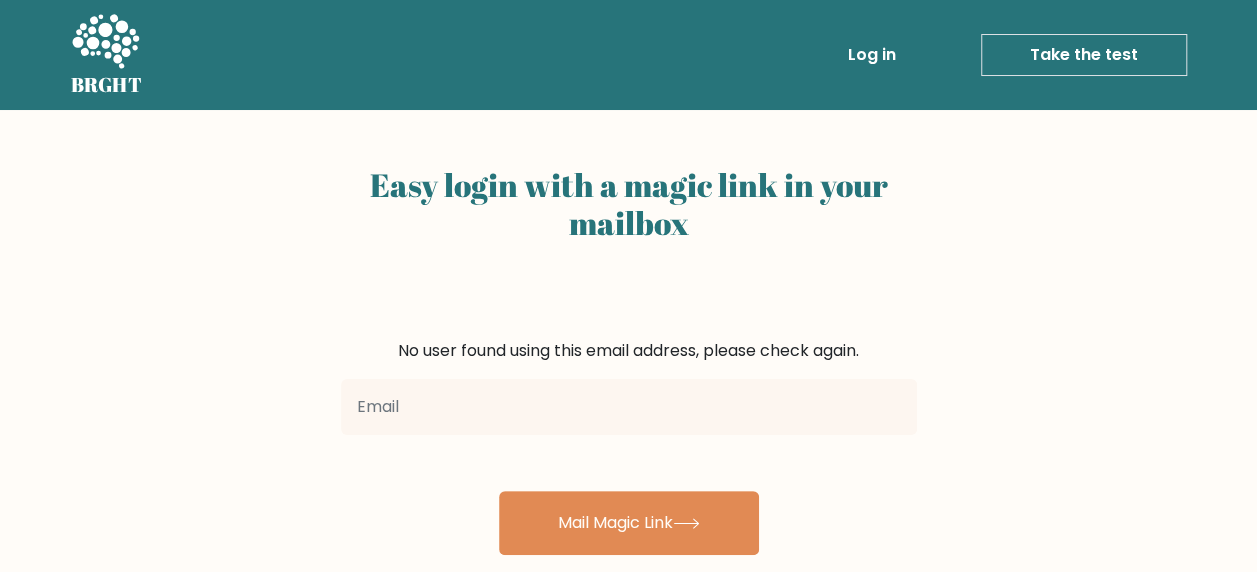 click on "Log in" at bounding box center (872, 55) 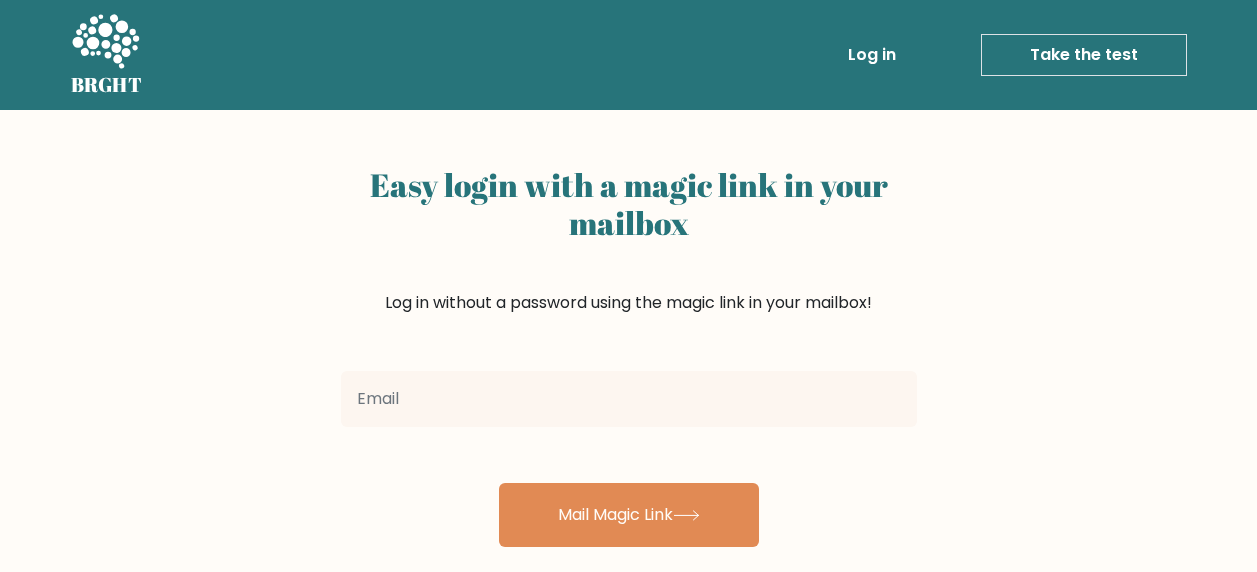 scroll, scrollTop: 0, scrollLeft: 0, axis: both 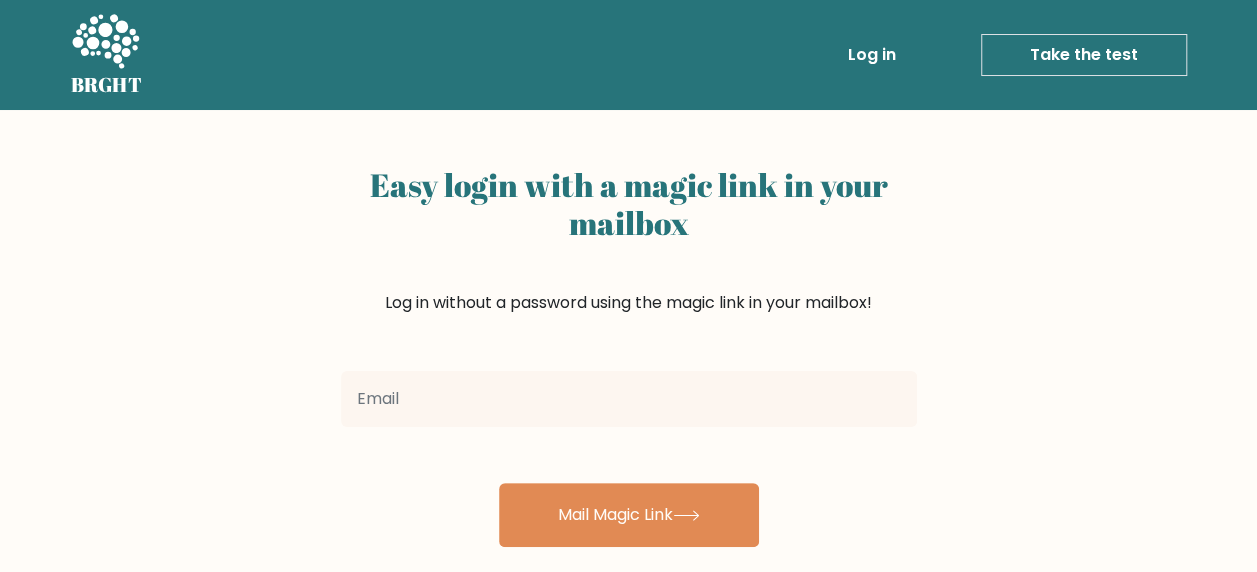click at bounding box center (629, 399) 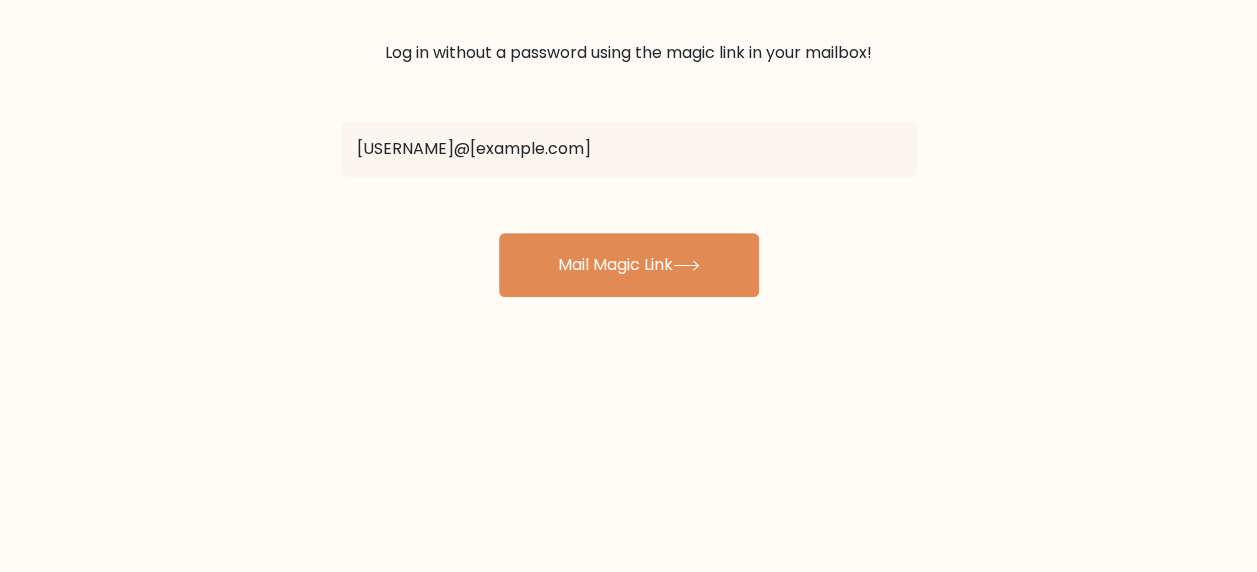 scroll, scrollTop: 258, scrollLeft: 0, axis: vertical 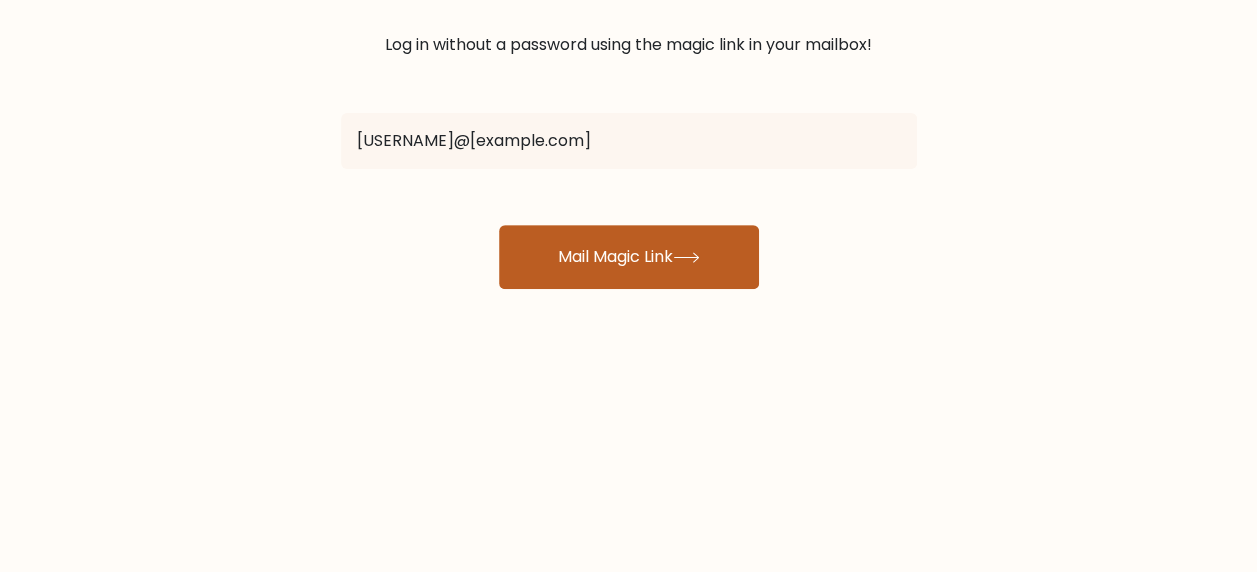 click on "Mail Magic Link" at bounding box center [629, 257] 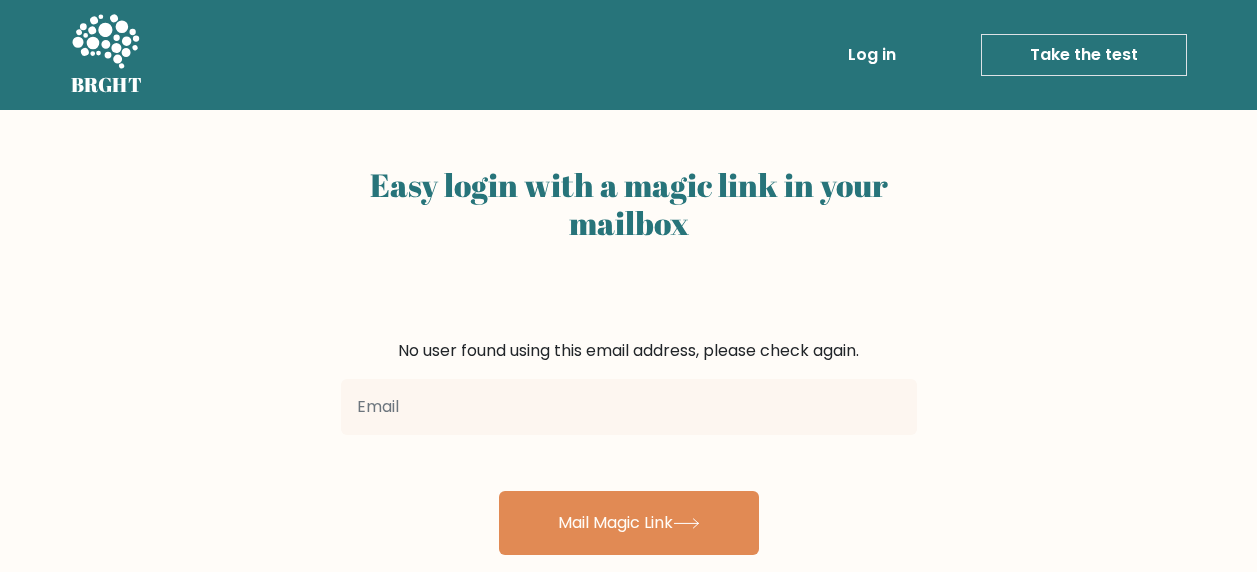 scroll, scrollTop: 0, scrollLeft: 0, axis: both 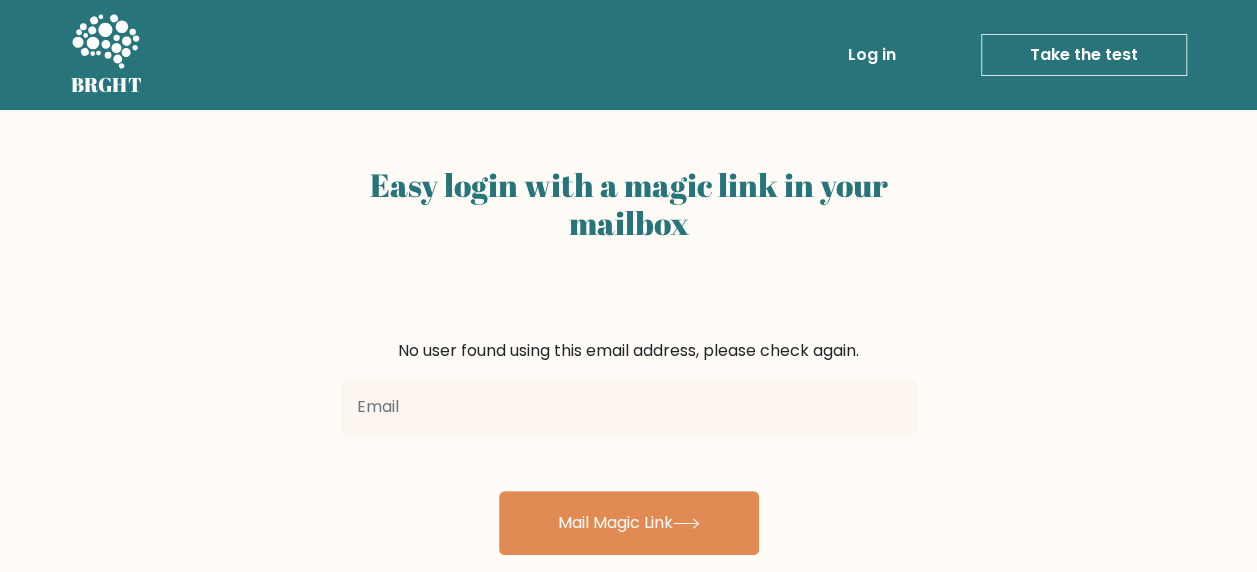 click on "Take the test" at bounding box center (1084, 55) 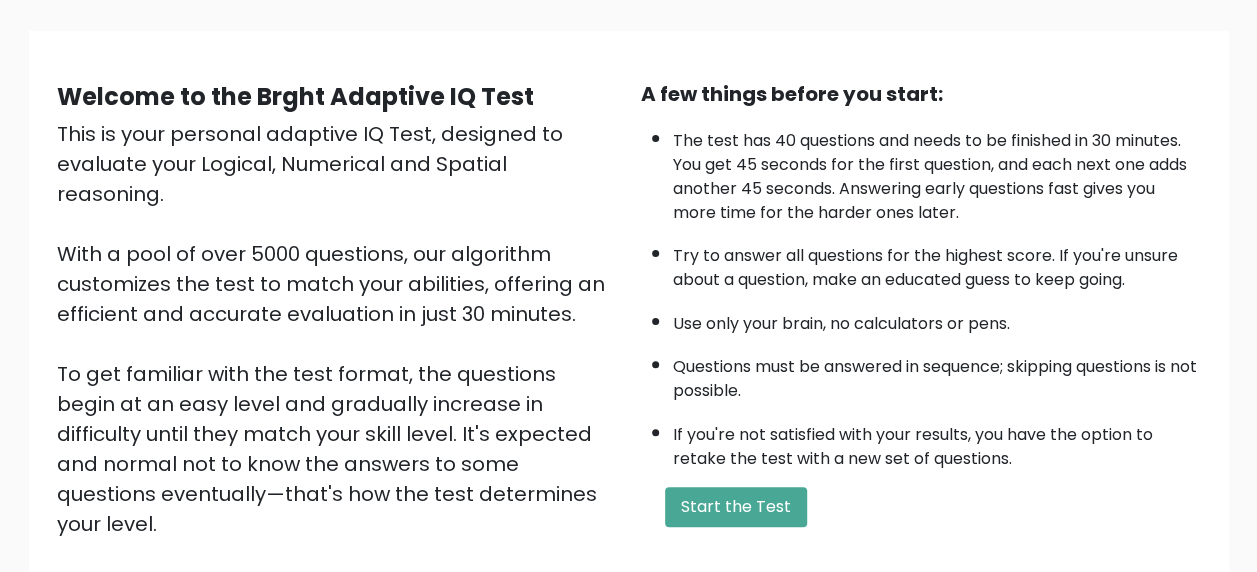 scroll, scrollTop: 344, scrollLeft: 0, axis: vertical 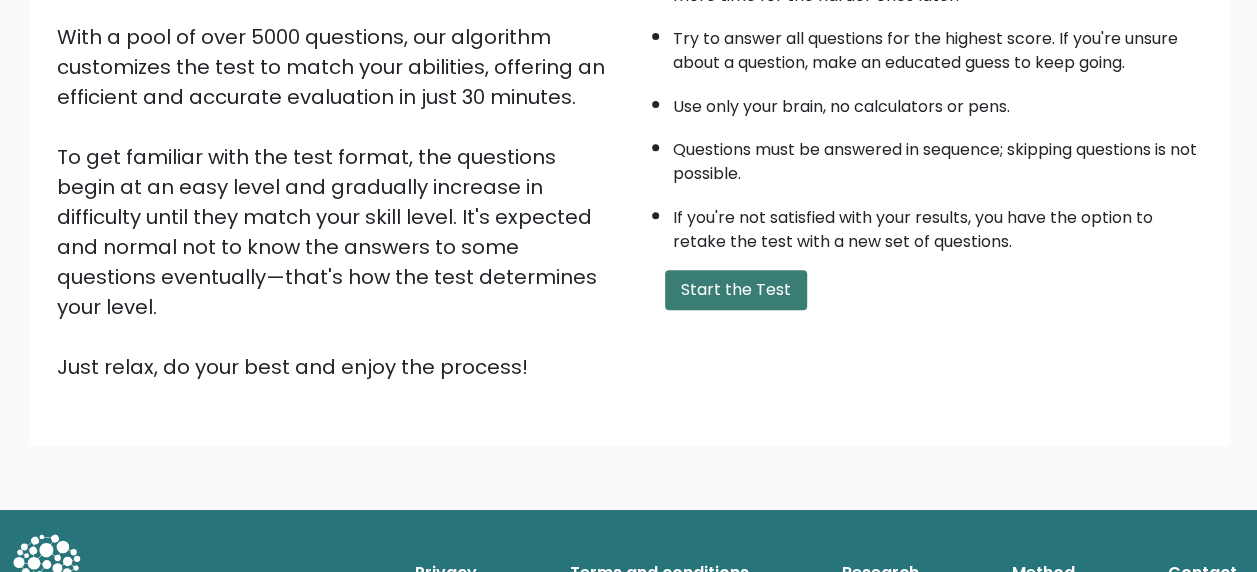 click on "Start the Test" at bounding box center (736, 290) 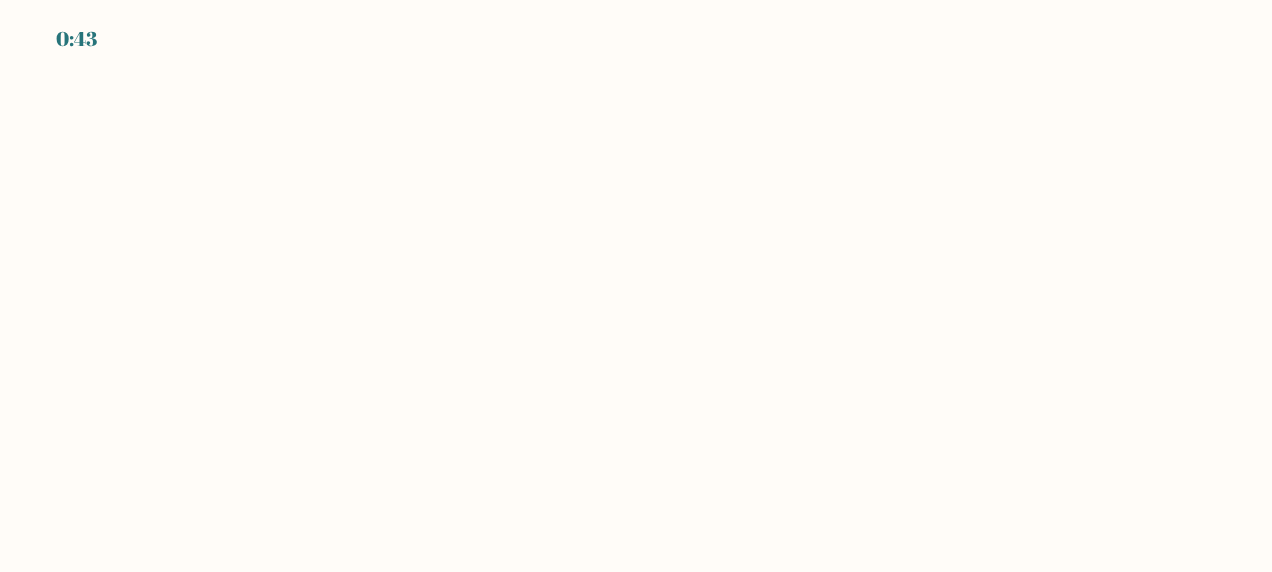 scroll, scrollTop: 0, scrollLeft: 0, axis: both 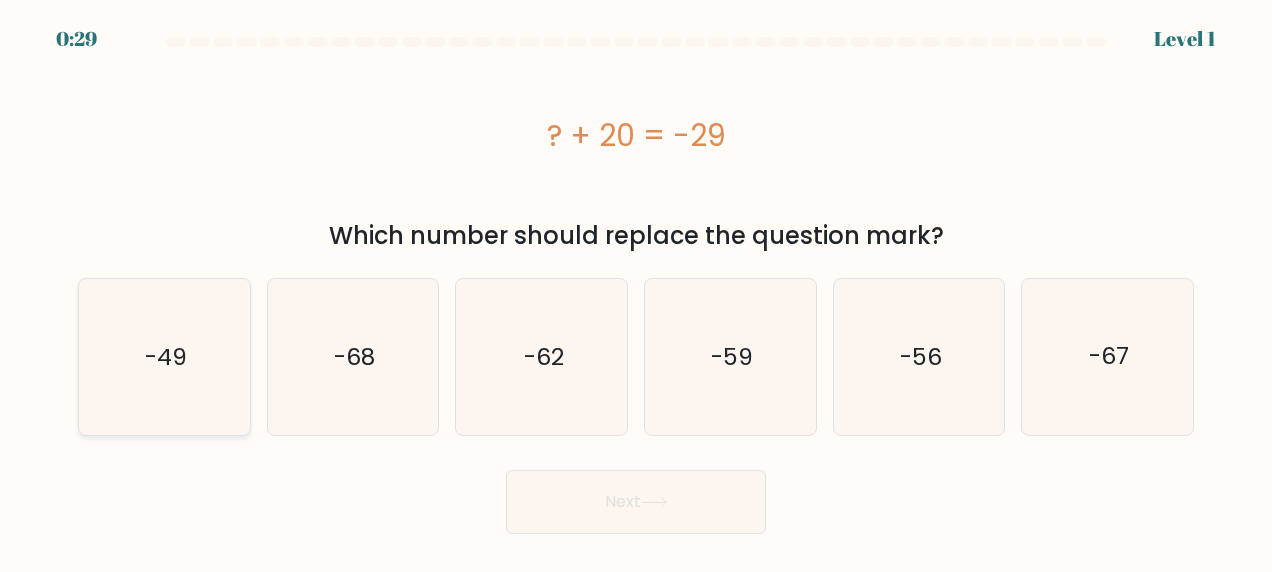 click on "-49" 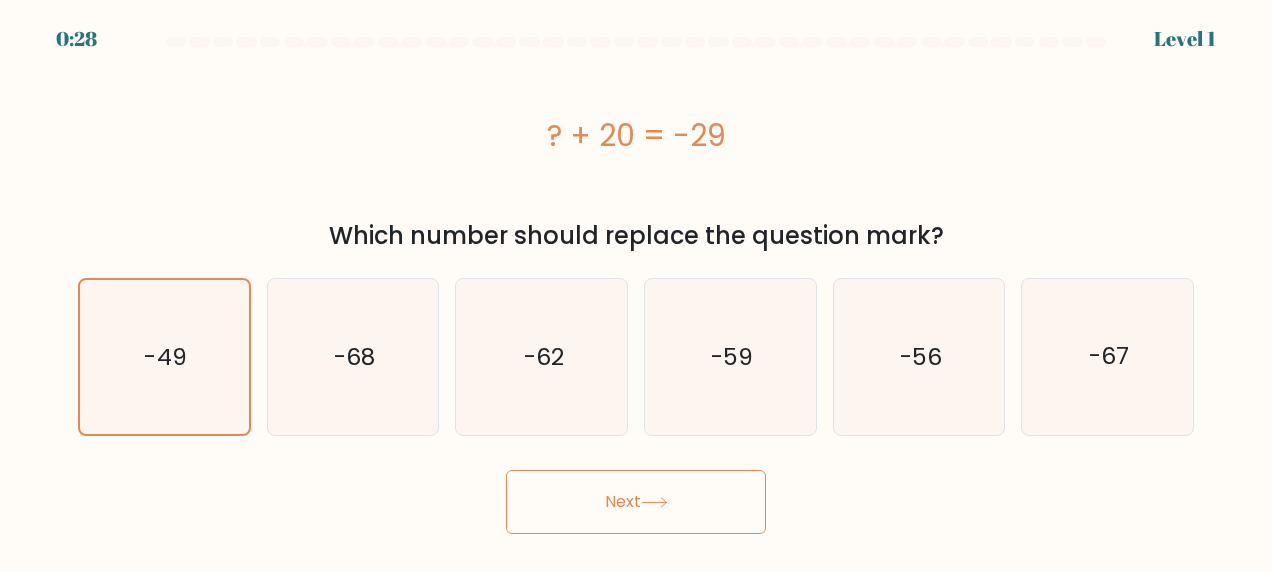 click 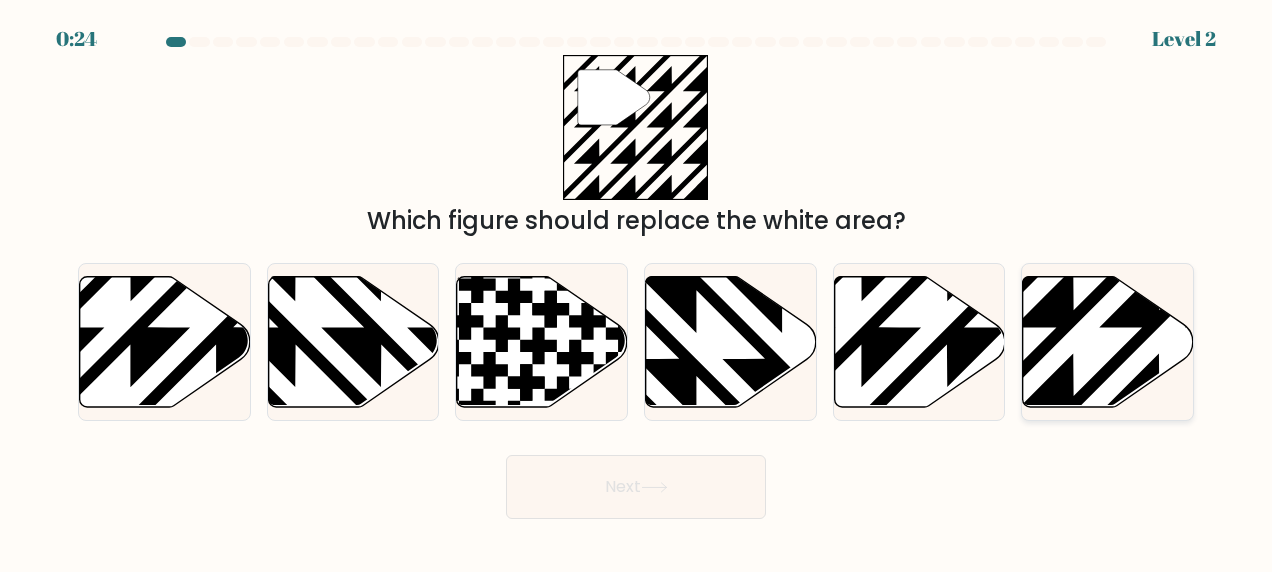 click 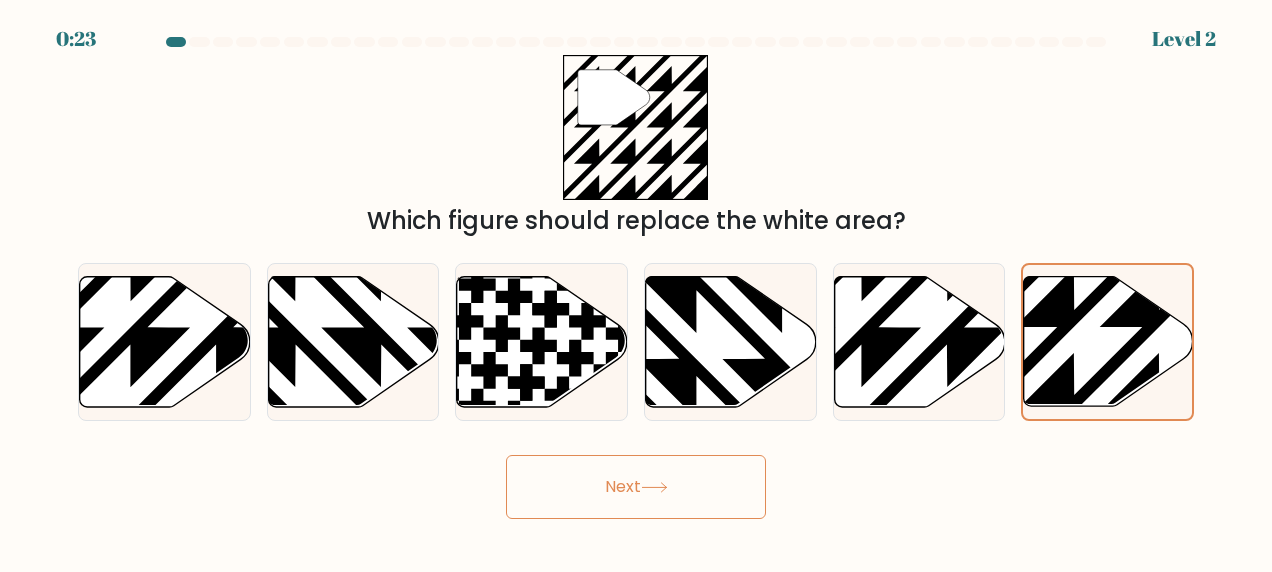 click on "Next" at bounding box center (636, 487) 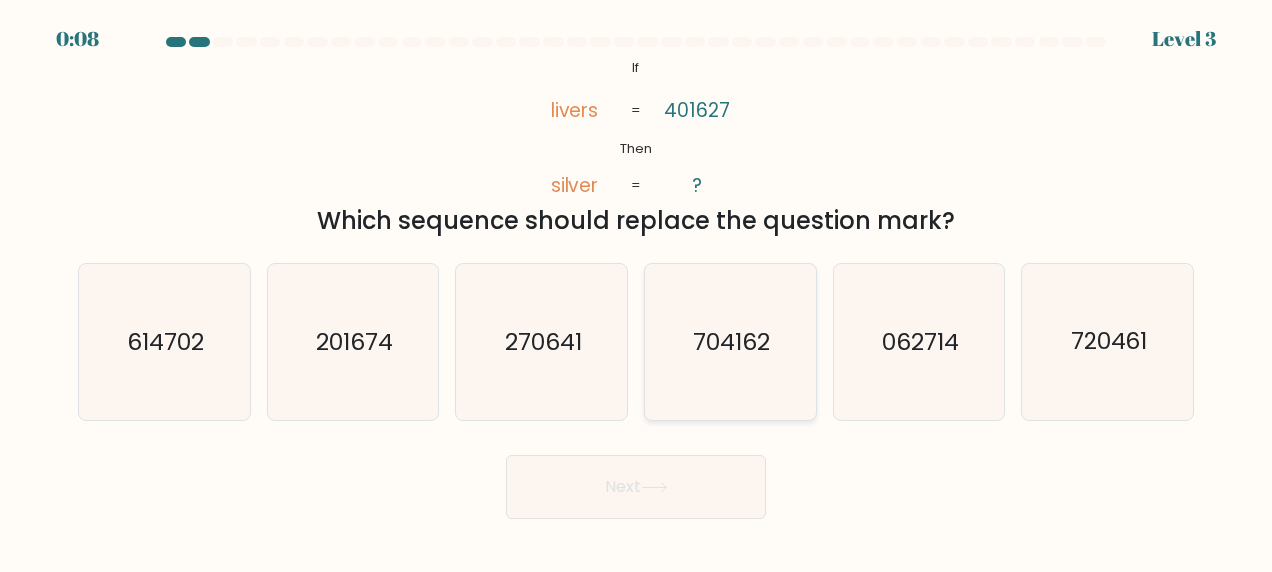 click on "704162" 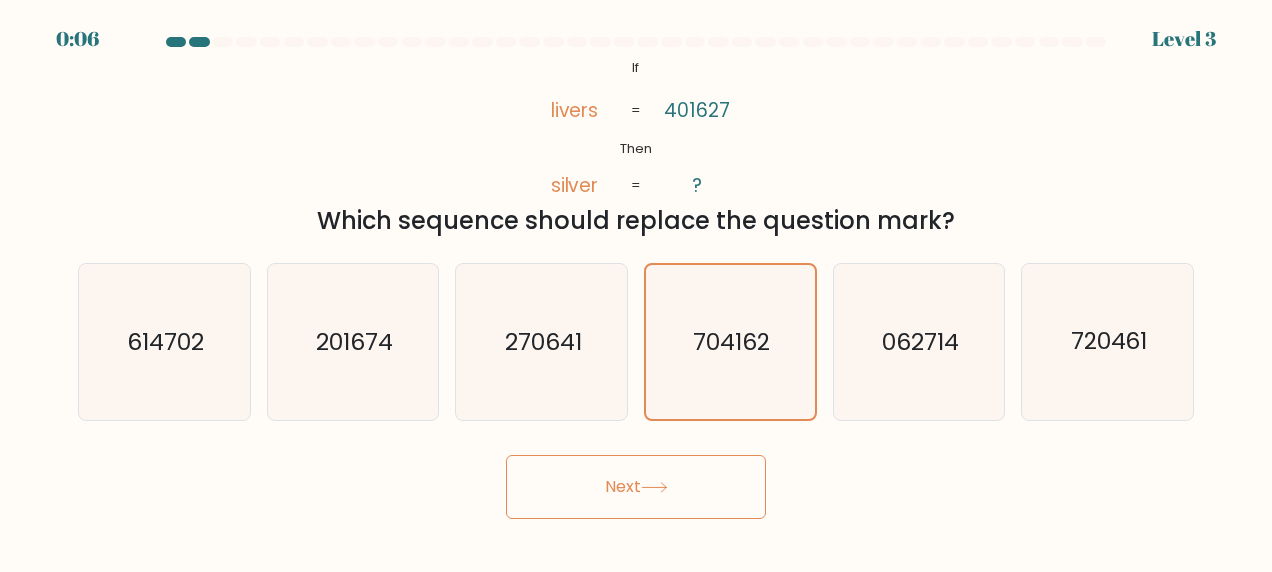 click on "Next" at bounding box center [636, 487] 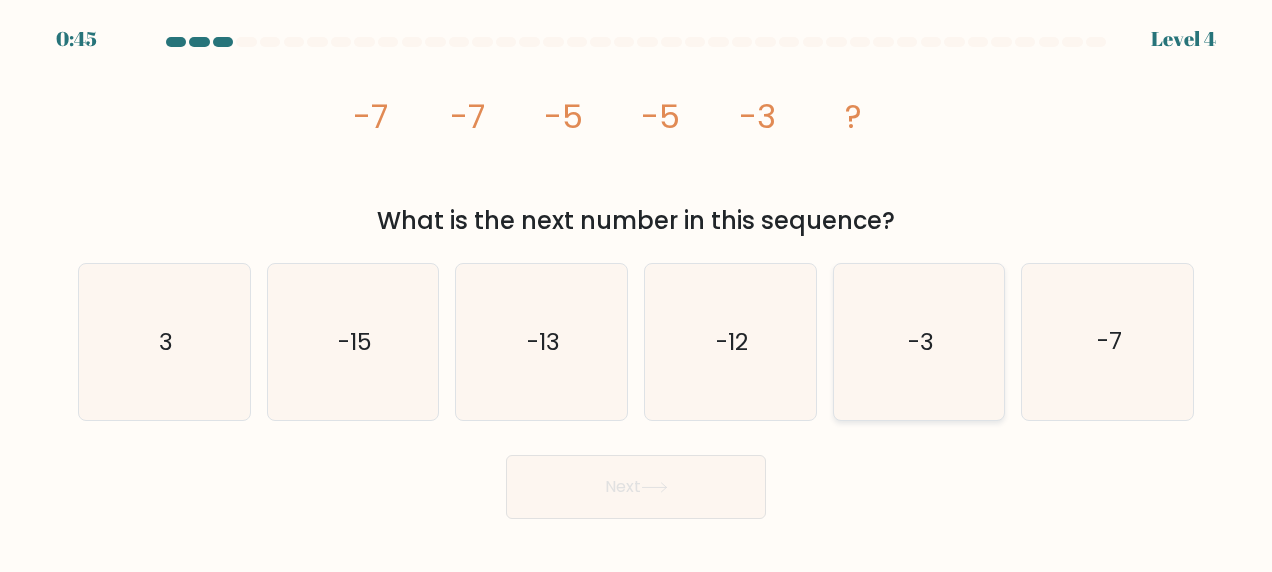 click on "-3" 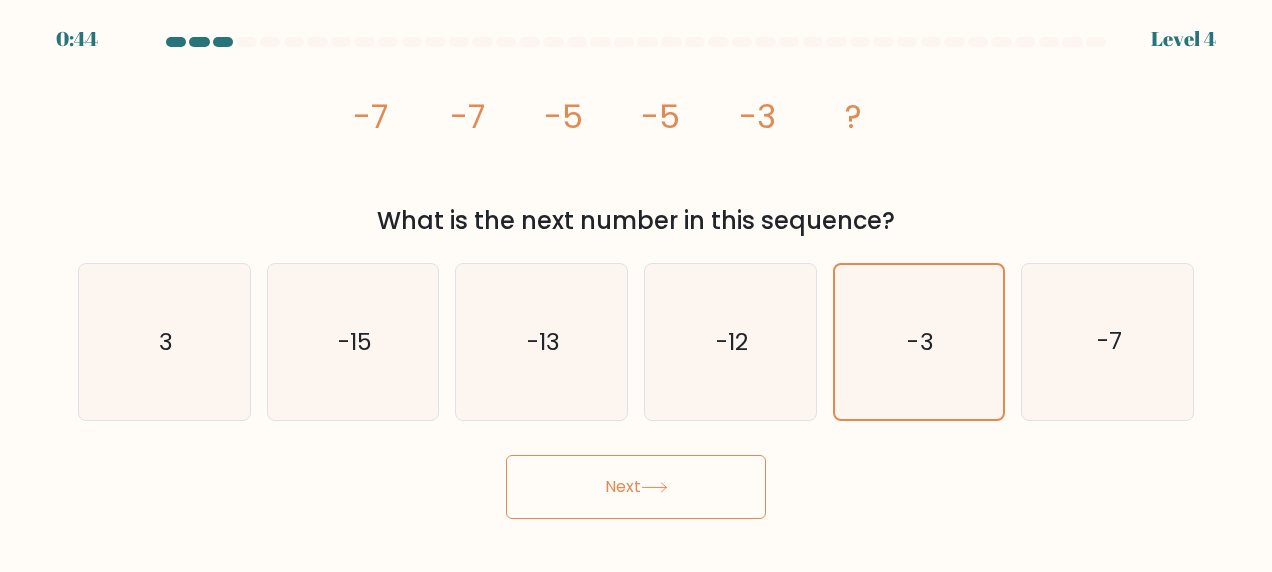 click on "Next" at bounding box center [636, 487] 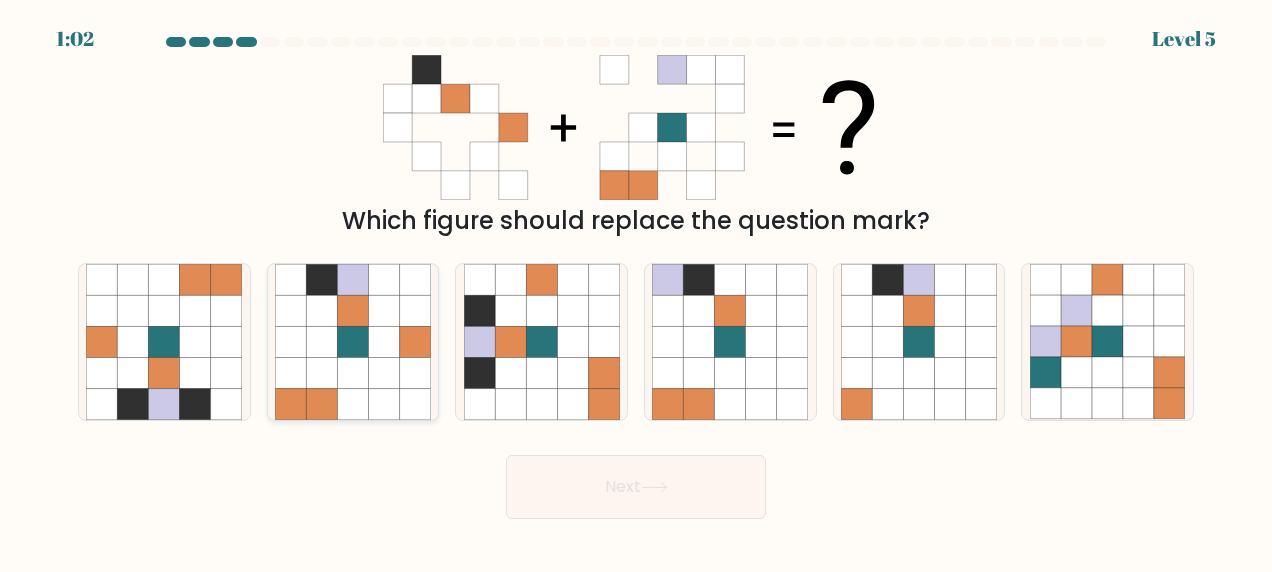 click 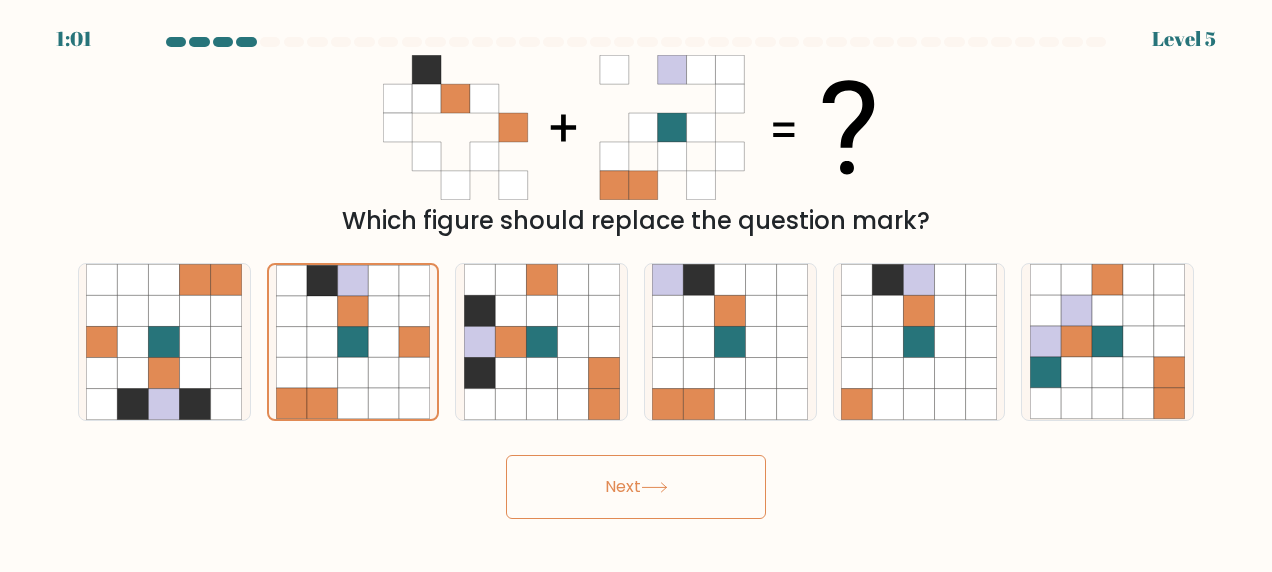 click 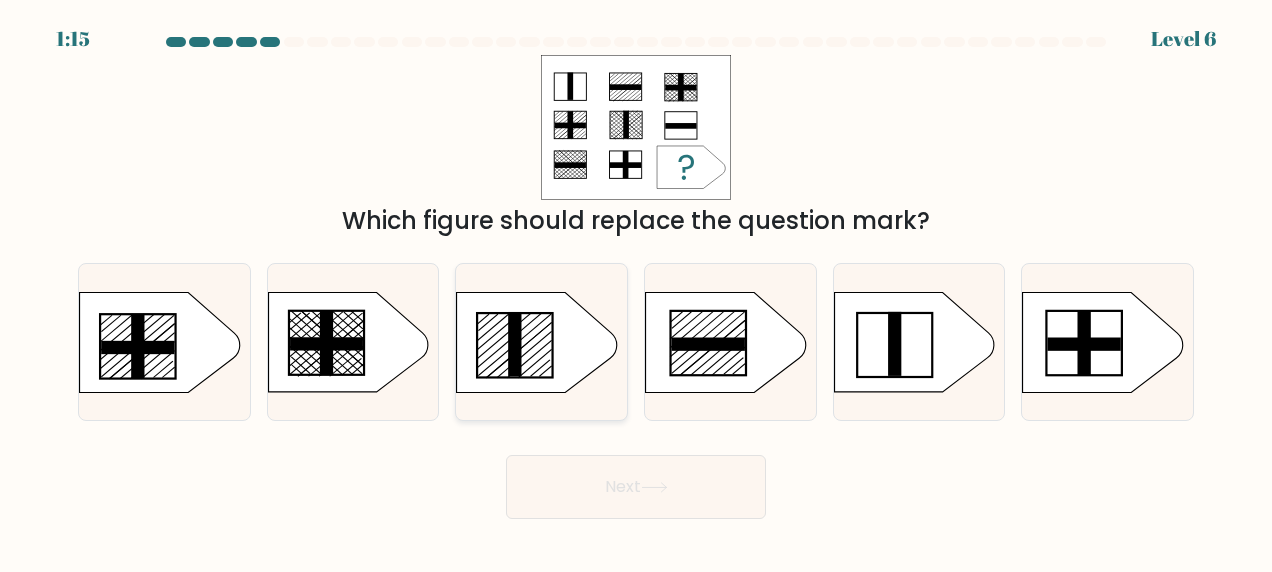 click 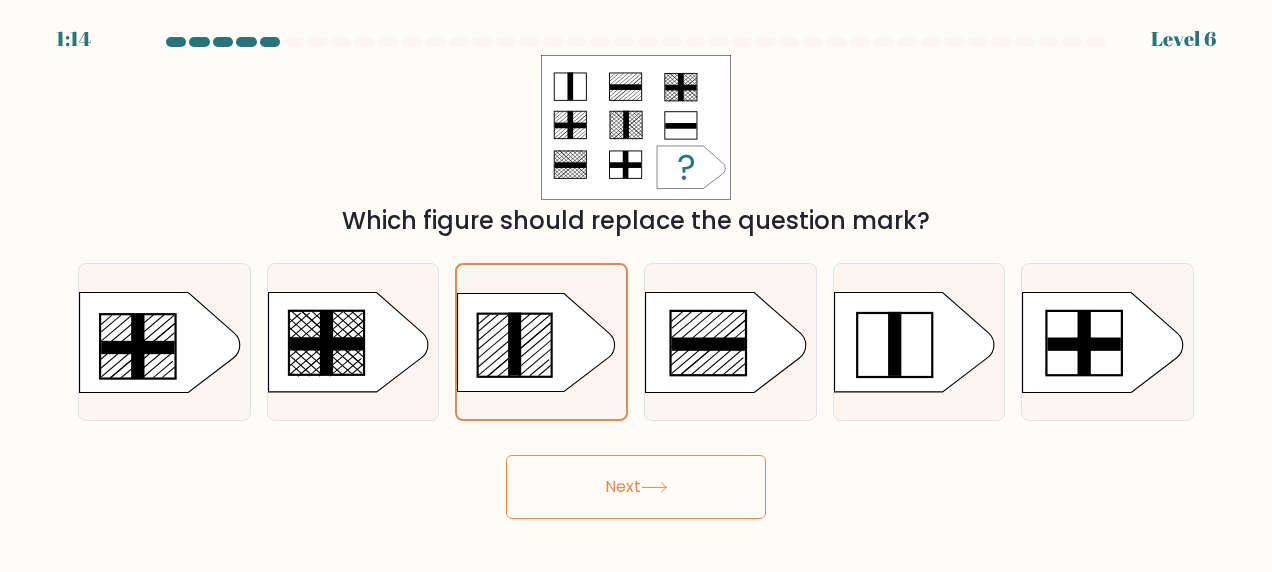 click on "Next" at bounding box center [636, 487] 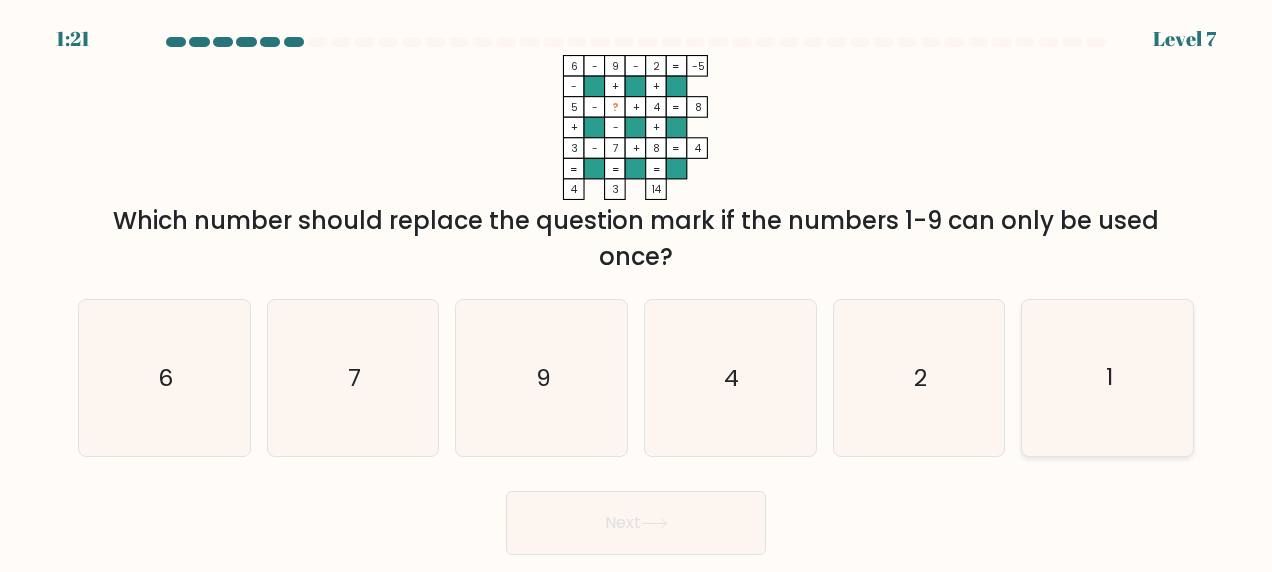 click on "1" 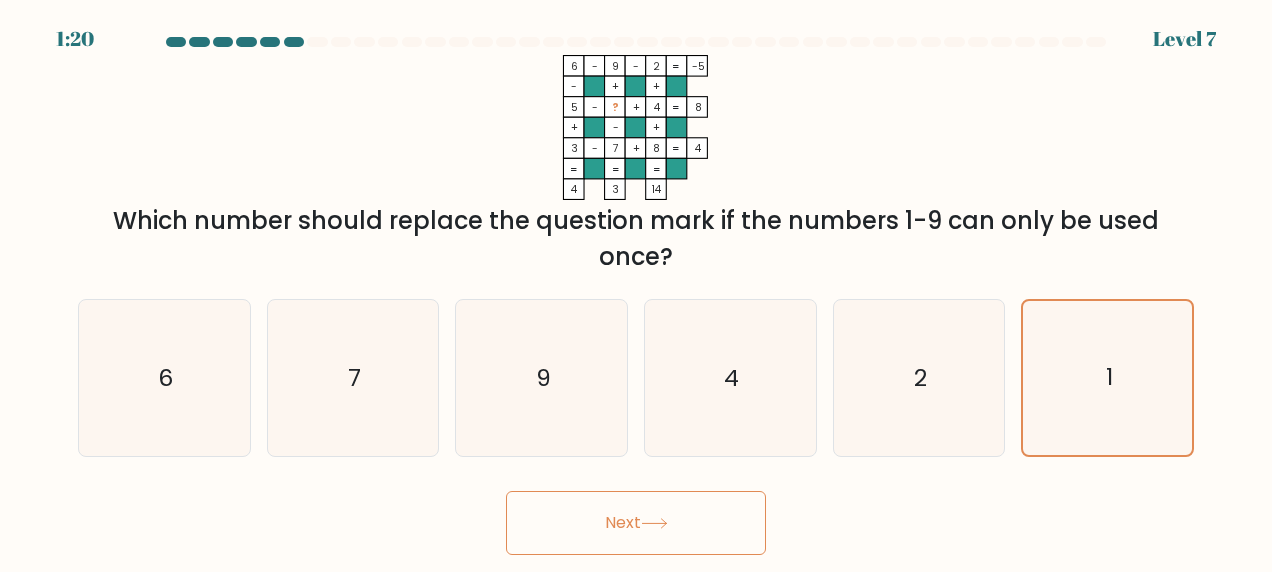click on "Next" at bounding box center [636, 523] 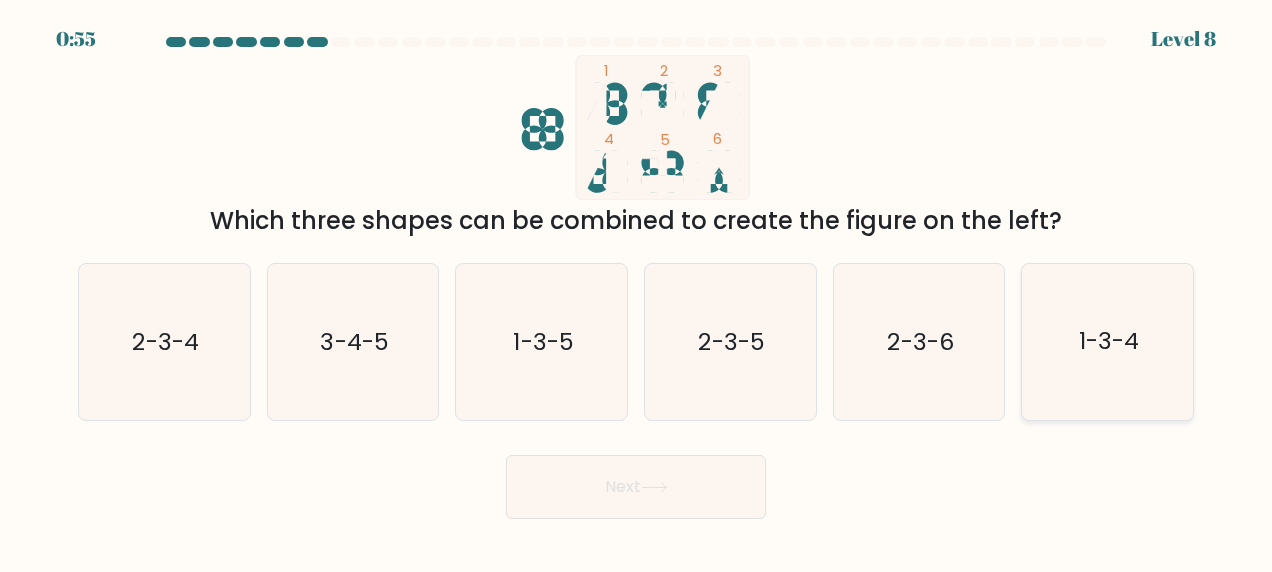 click on "1-3-4" 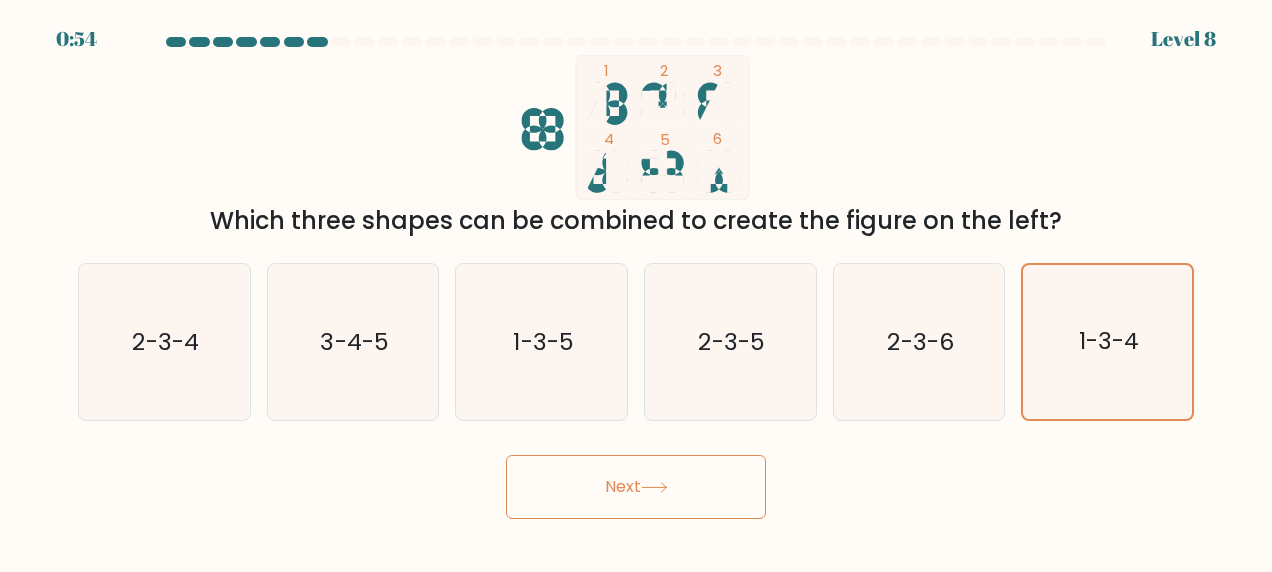 click on "Next" at bounding box center (636, 487) 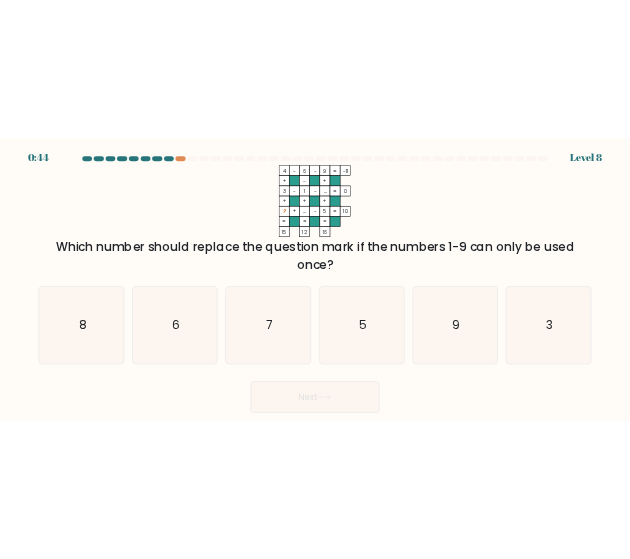 scroll, scrollTop: 0, scrollLeft: 0, axis: both 